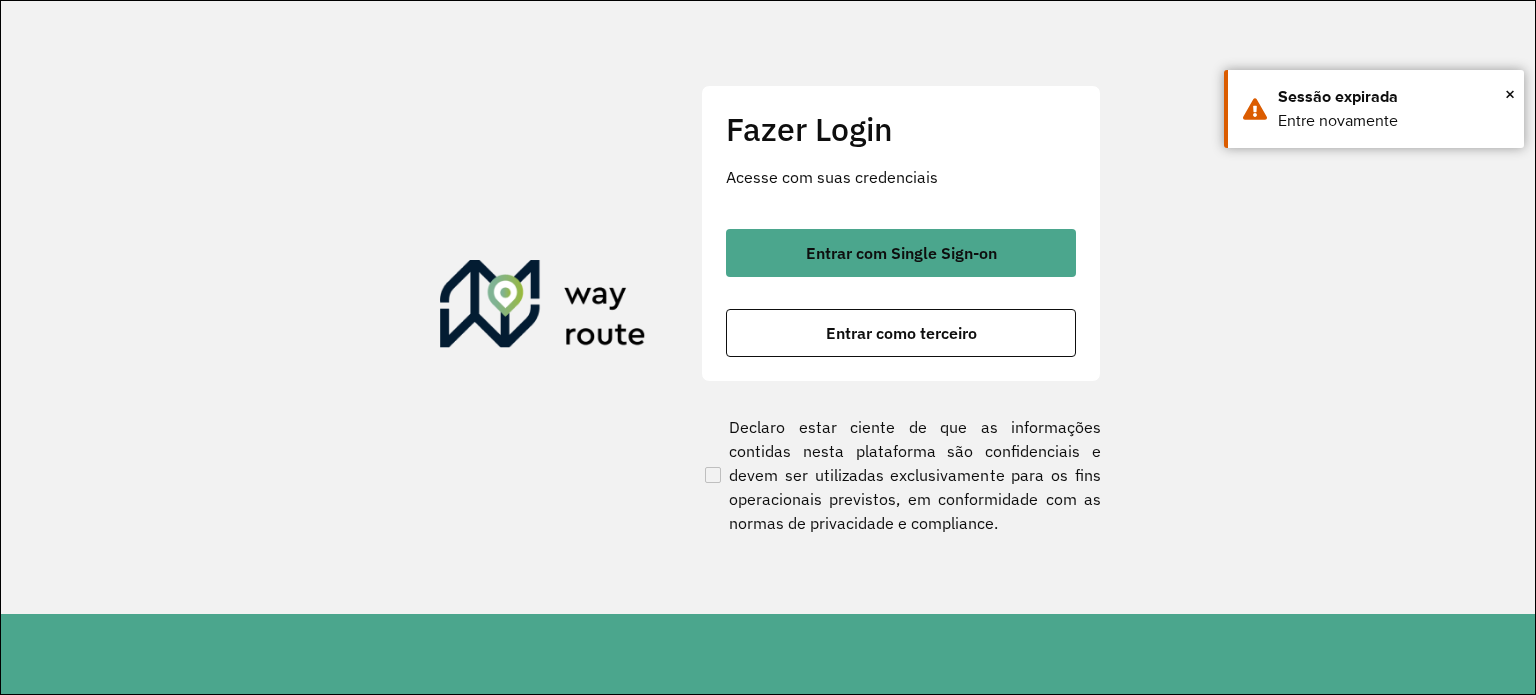 scroll, scrollTop: 0, scrollLeft: 0, axis: both 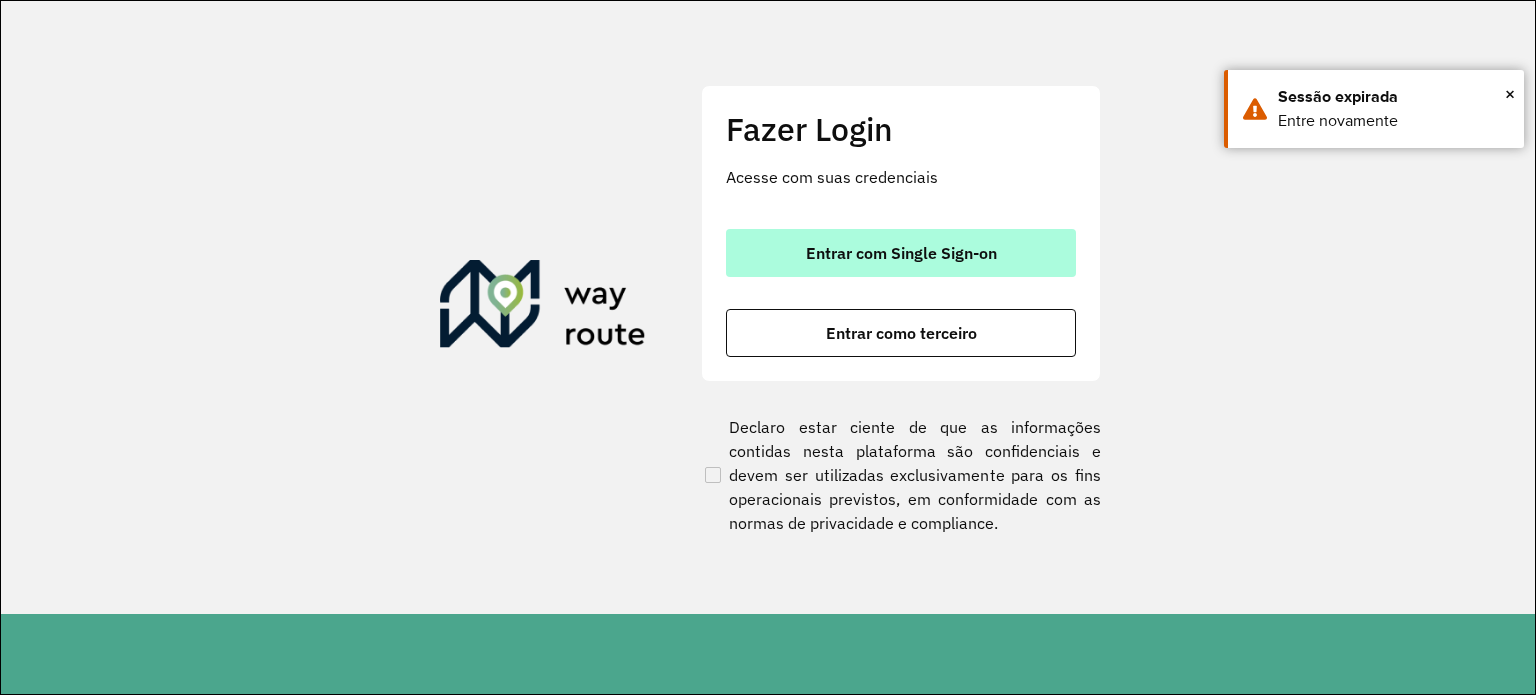 click on "Entrar com Single Sign-on" at bounding box center [901, 253] 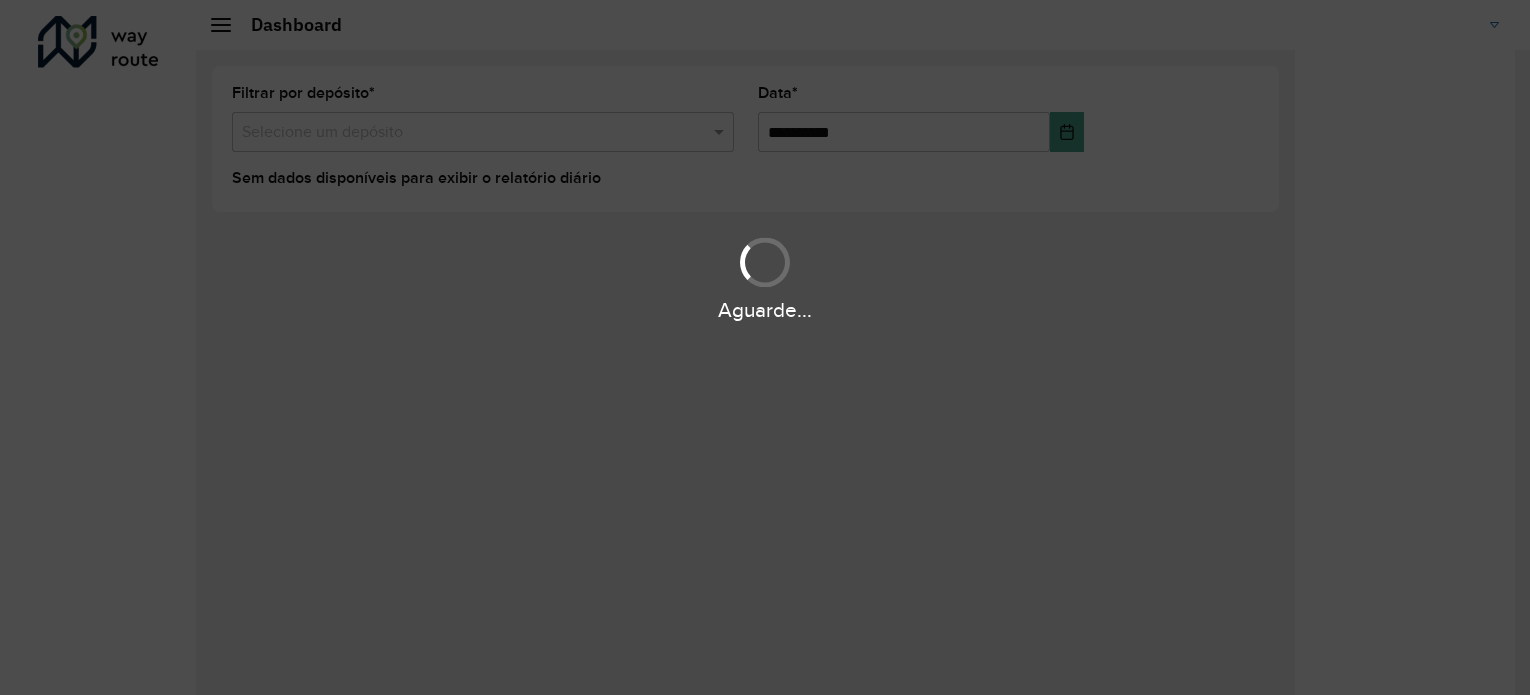 scroll, scrollTop: 0, scrollLeft: 0, axis: both 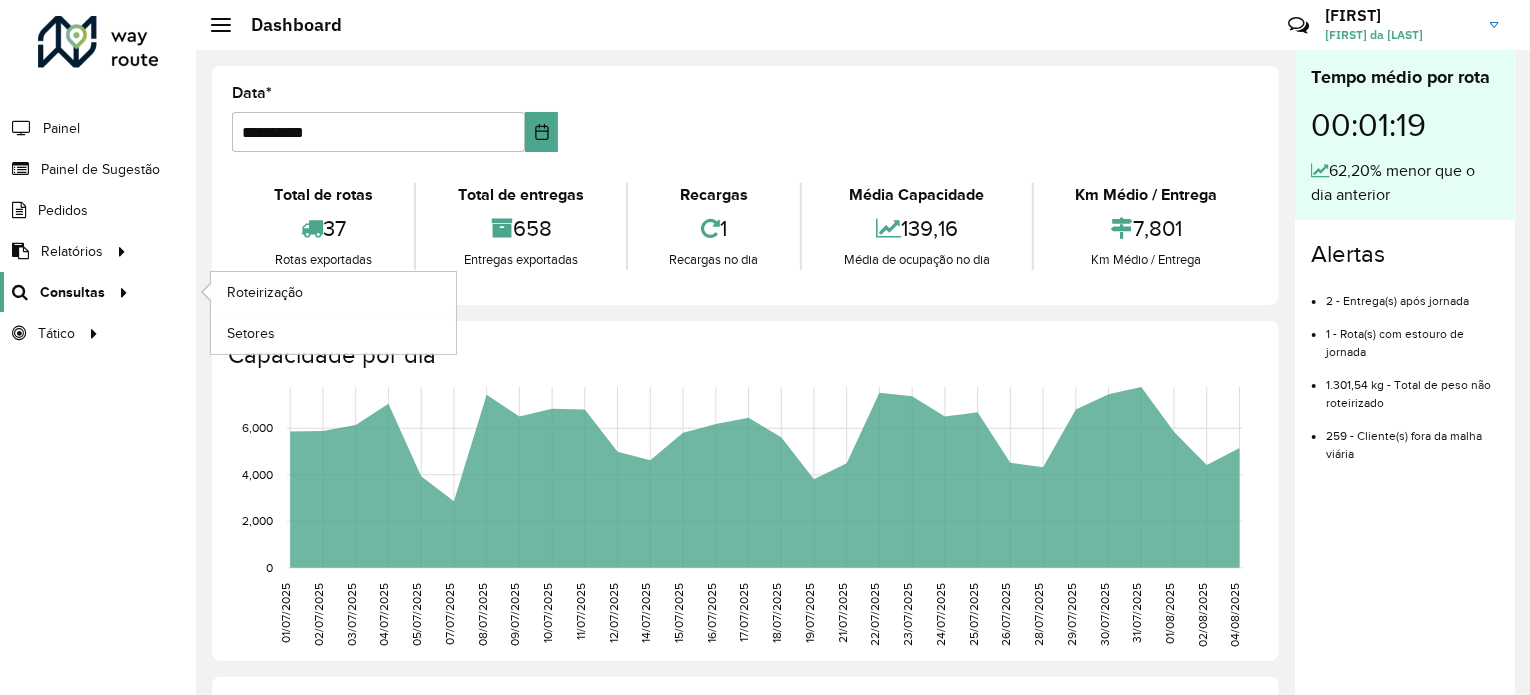 click 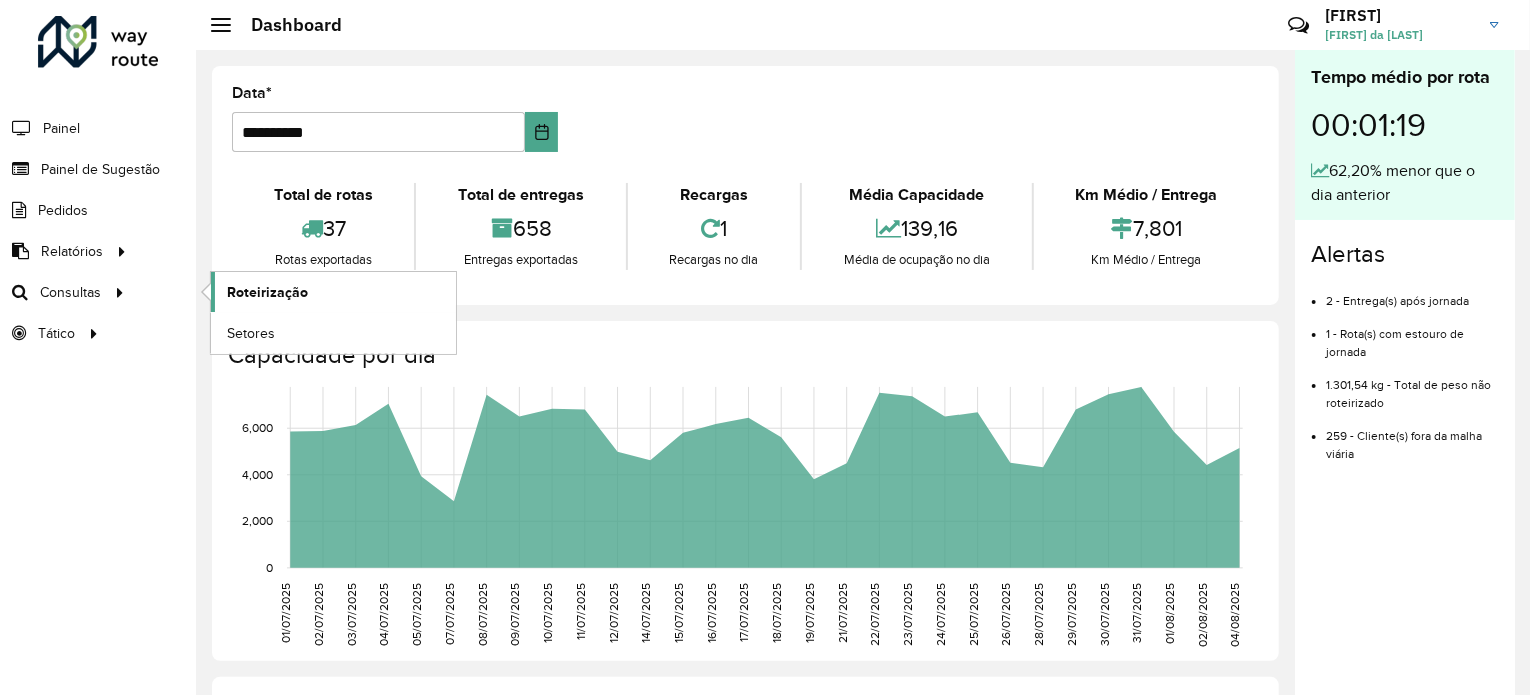 click on "Roteirização" 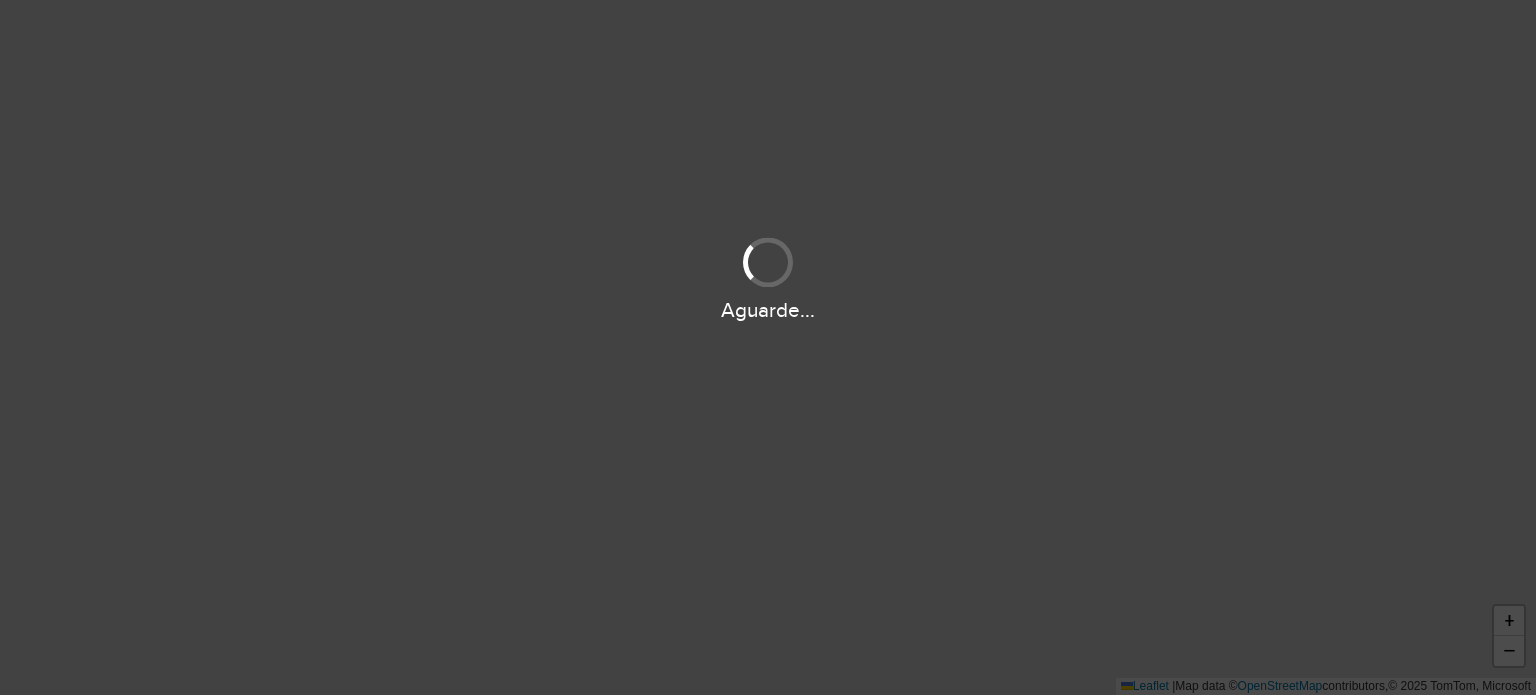 scroll, scrollTop: 0, scrollLeft: 0, axis: both 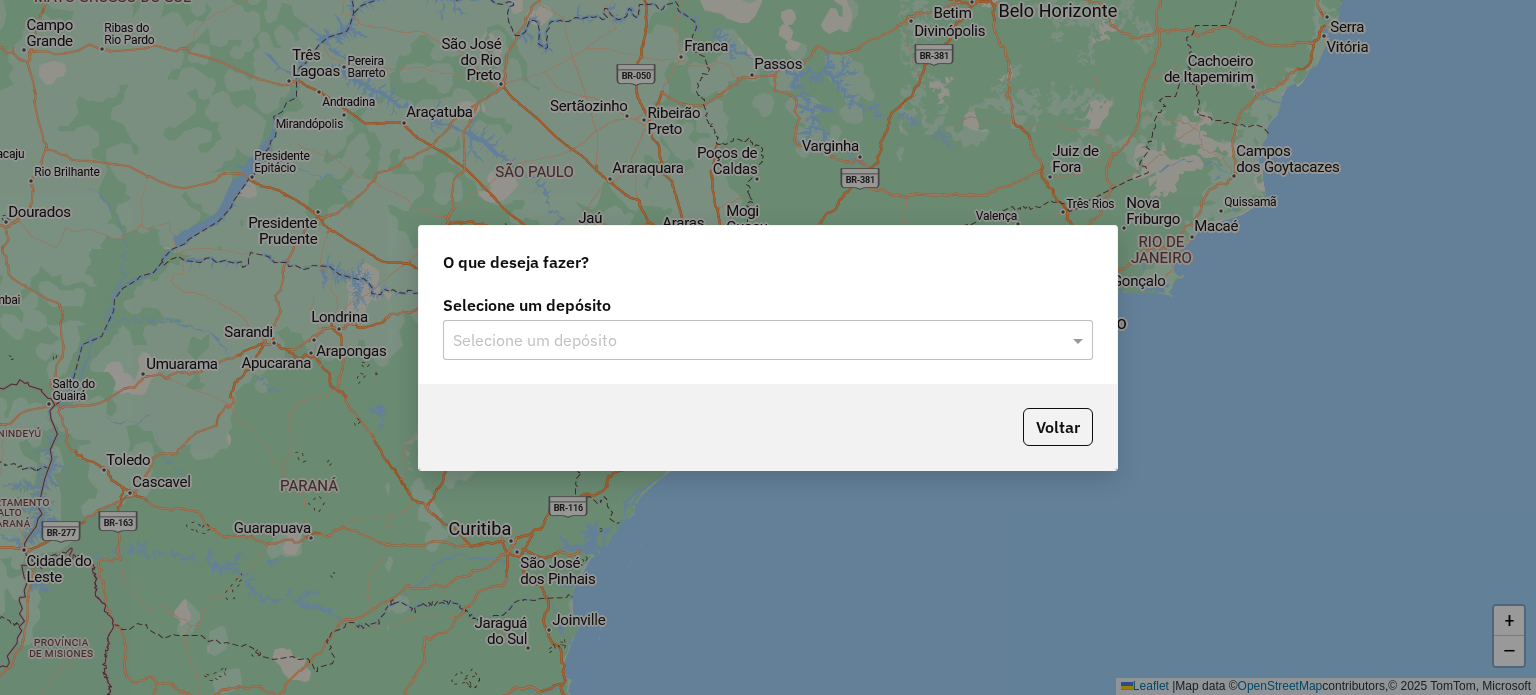 click 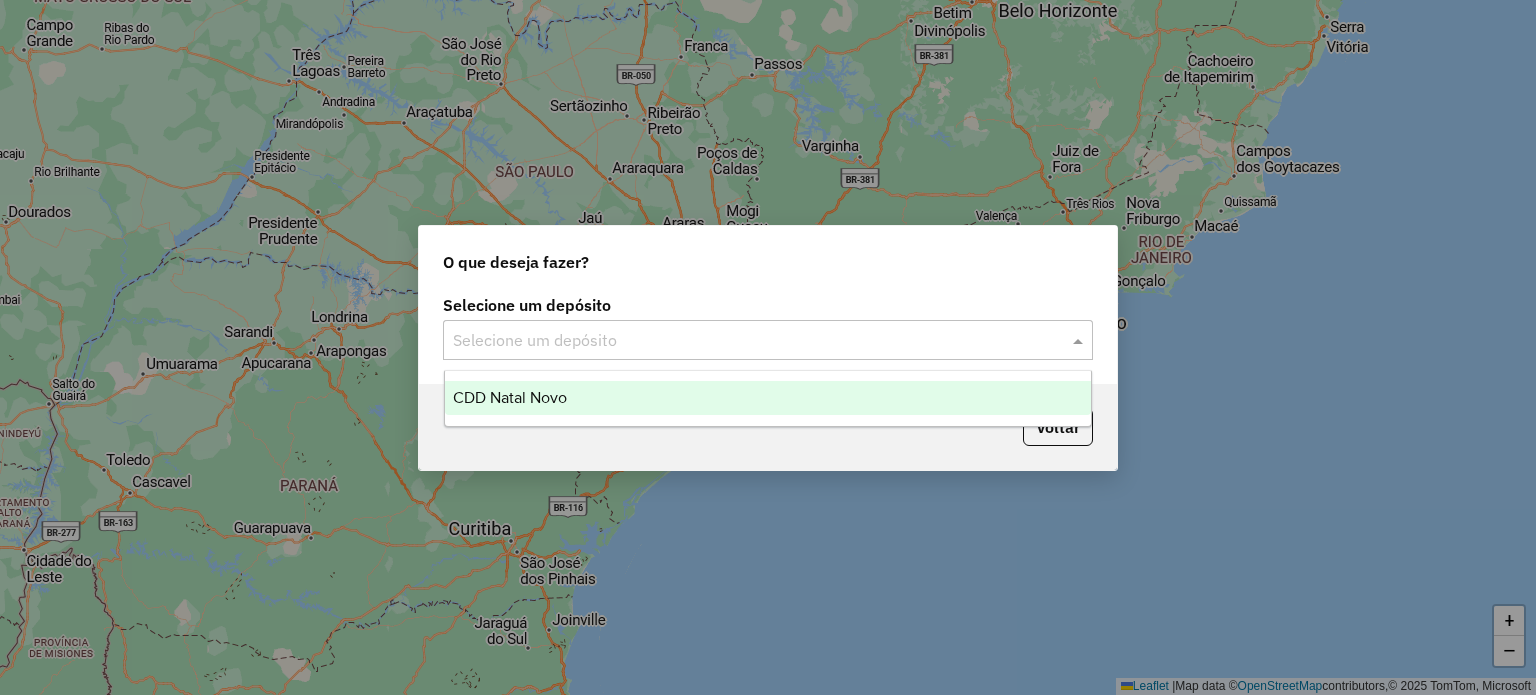 click on "CDD Natal Novo" at bounding box center (768, 398) 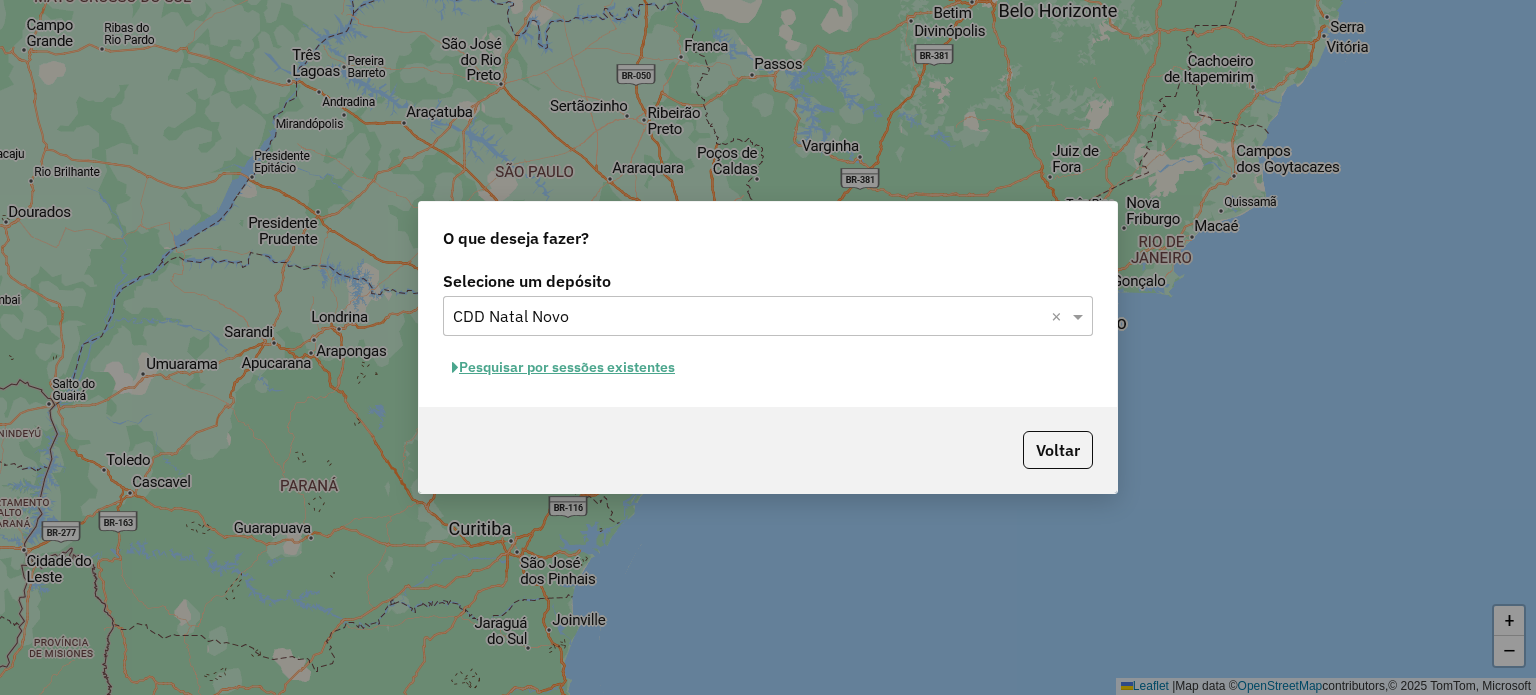 click on "Pesquisar por sessões existentes" 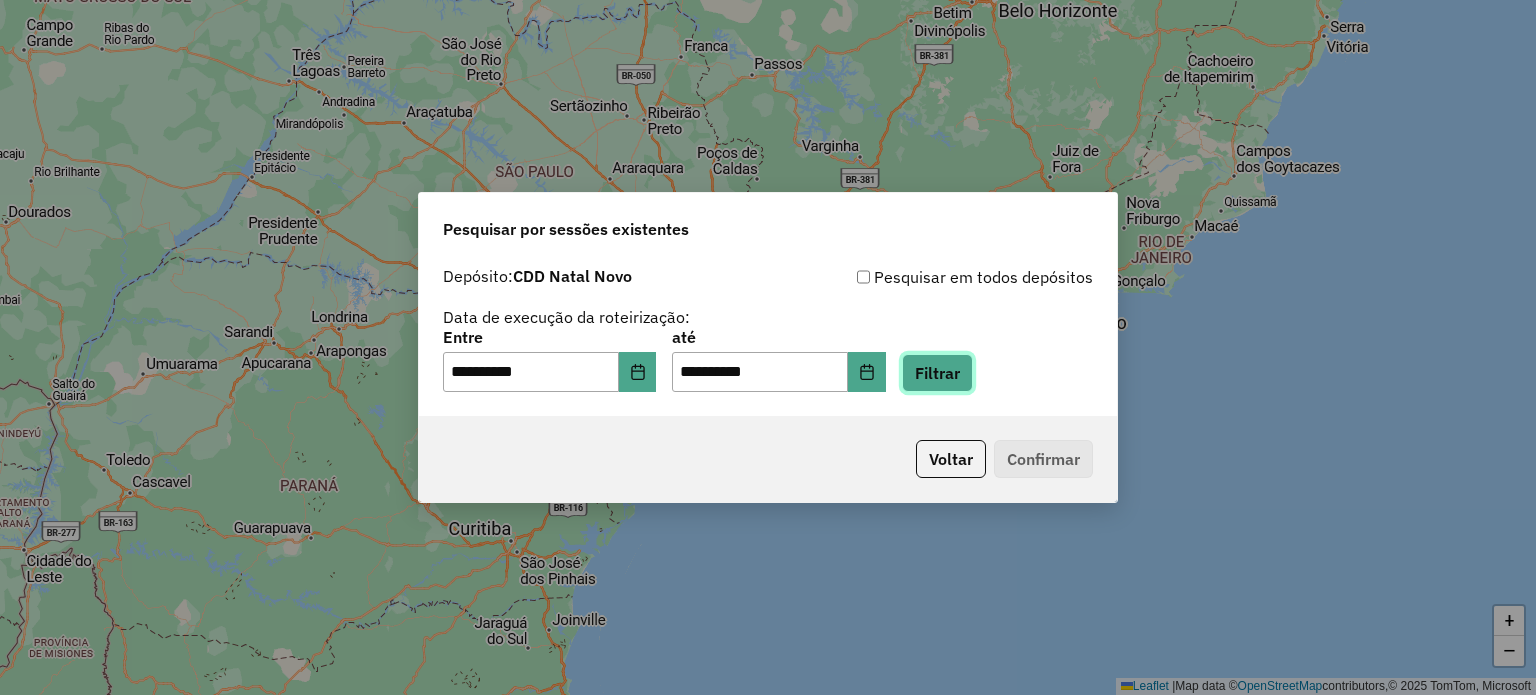 click on "Filtrar" 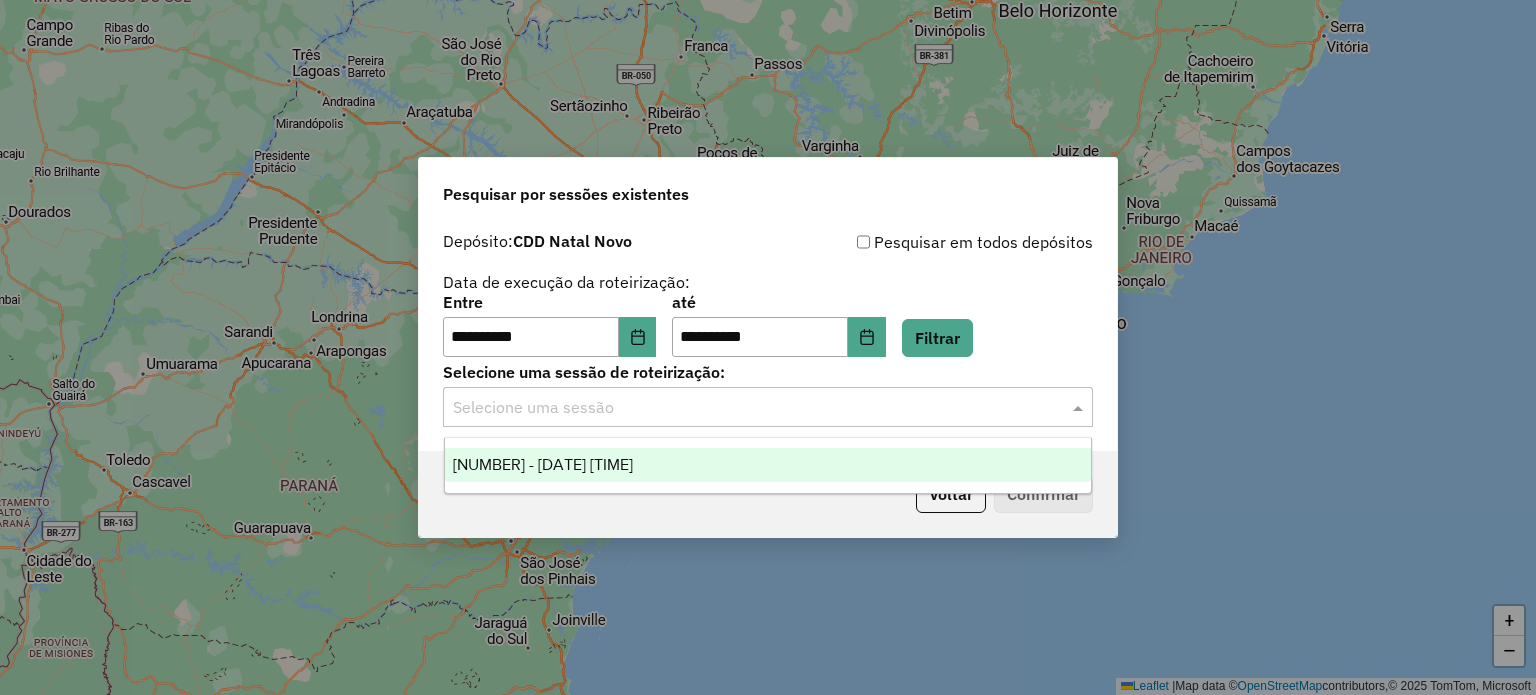 click on "Selecione uma sessão" 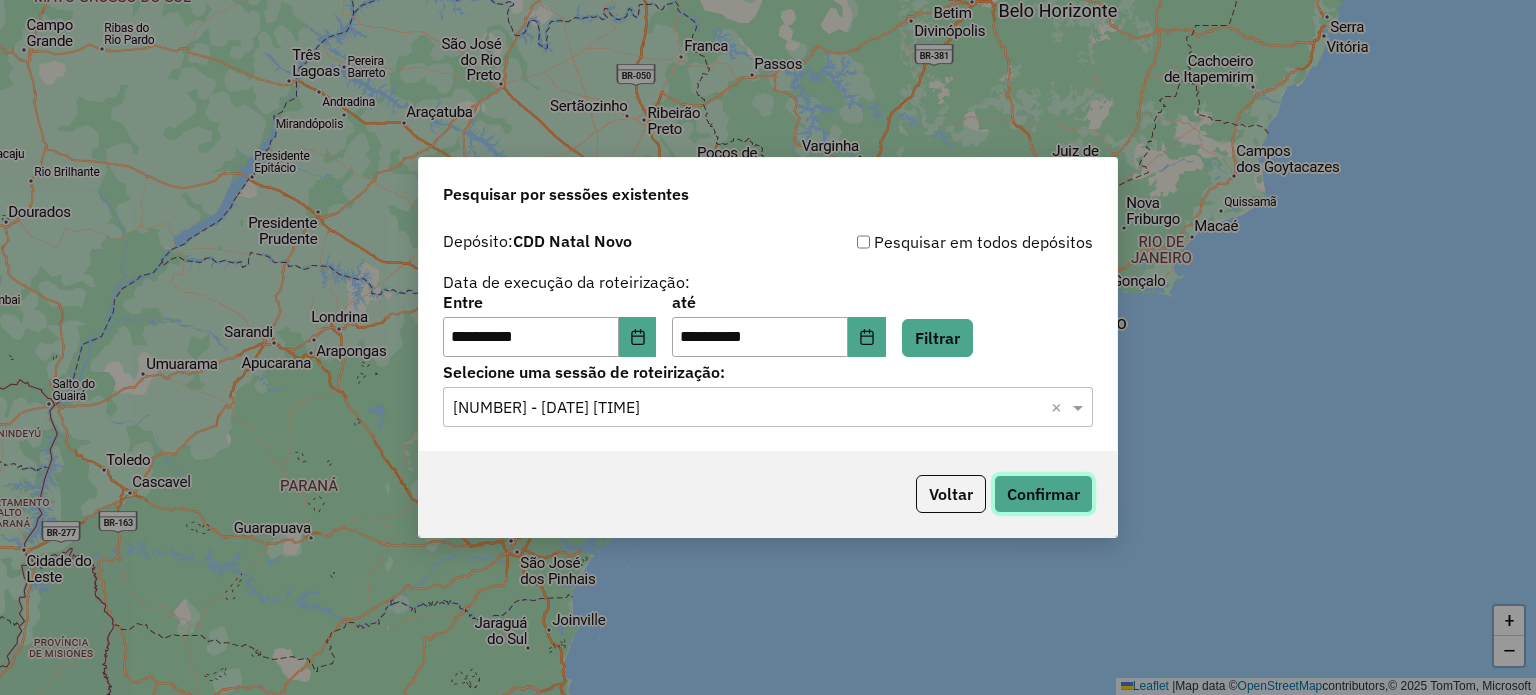 click on "Confirmar" 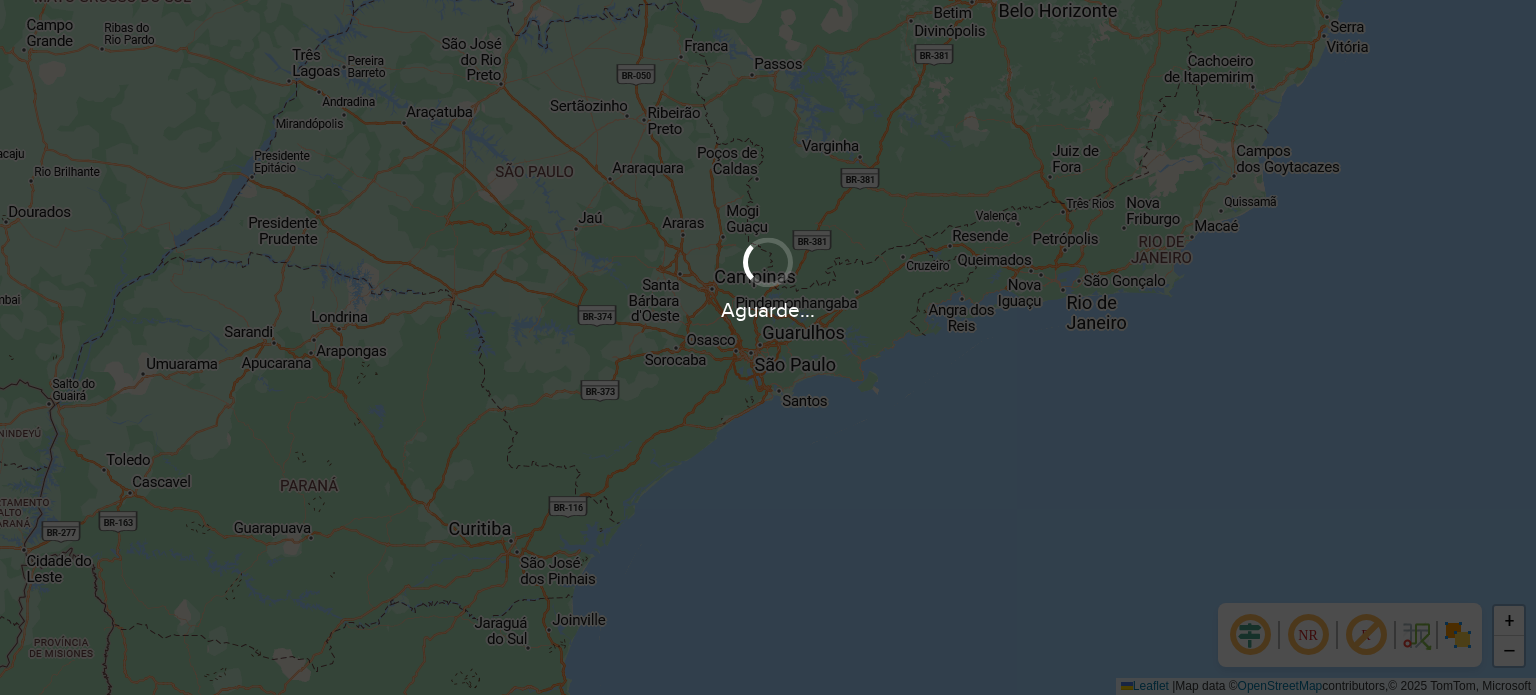 scroll, scrollTop: 0, scrollLeft: 0, axis: both 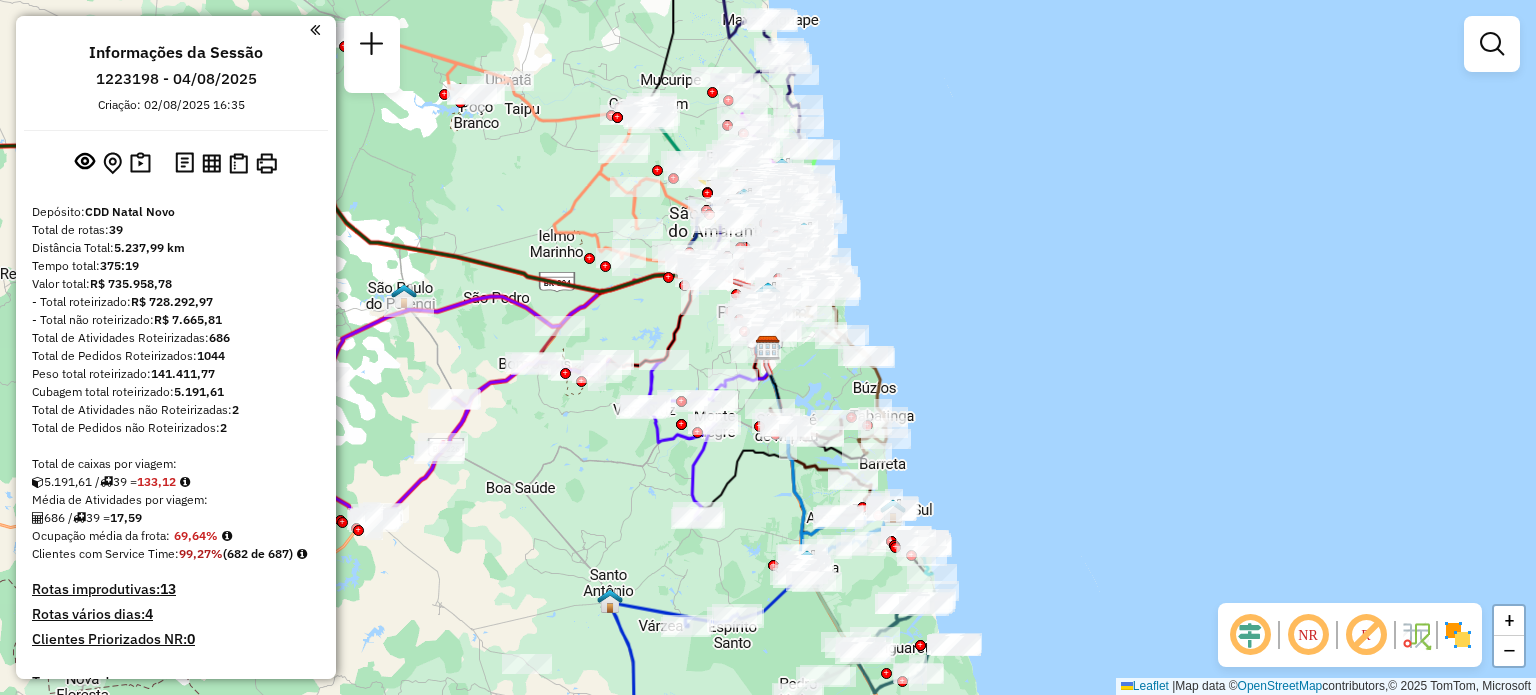 click at bounding box center (315, 30) 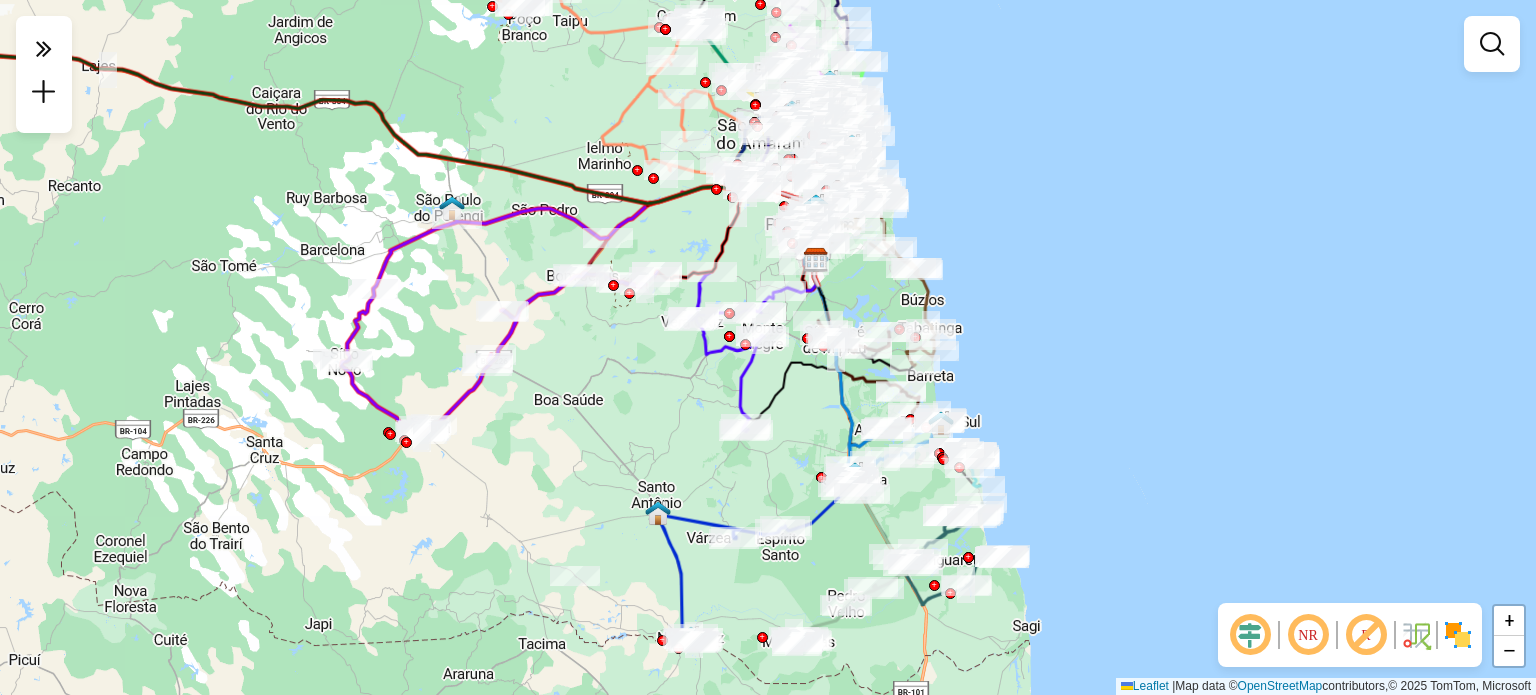 drag, startPoint x: 264, startPoint y: 595, endPoint x: 312, endPoint y: 505, distance: 102 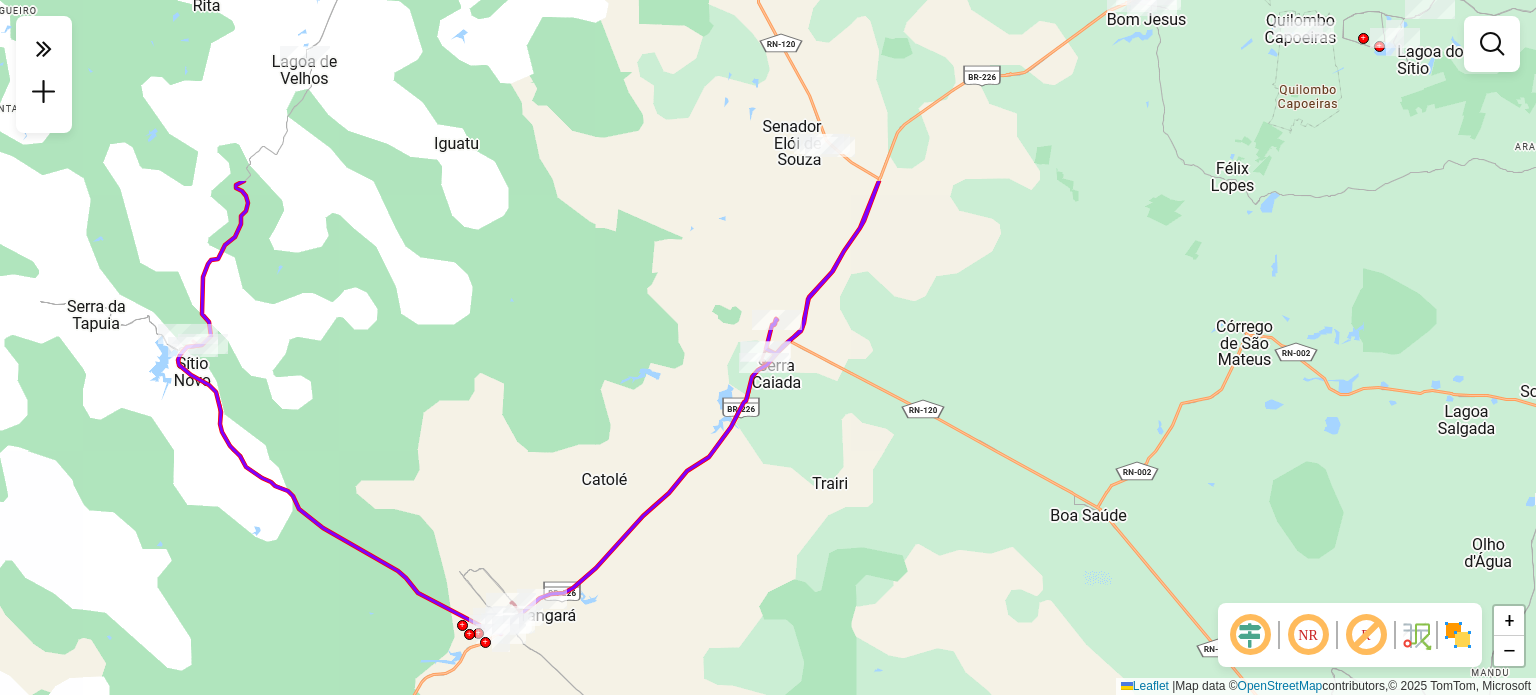 drag, startPoint x: 446, startPoint y: 374, endPoint x: 637, endPoint y: 637, distance: 325.03845 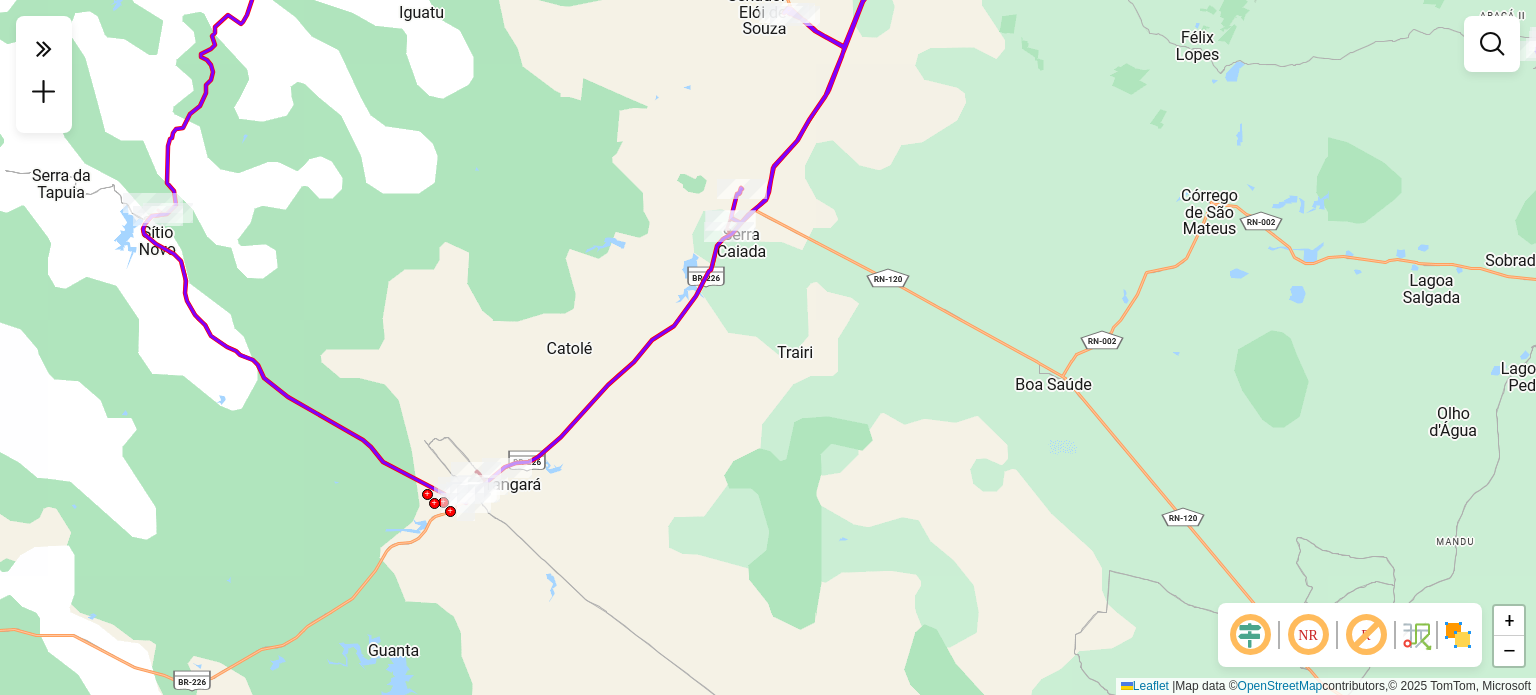 drag, startPoint x: 584, startPoint y: 443, endPoint x: 550, endPoint y: 324, distance: 123.76187 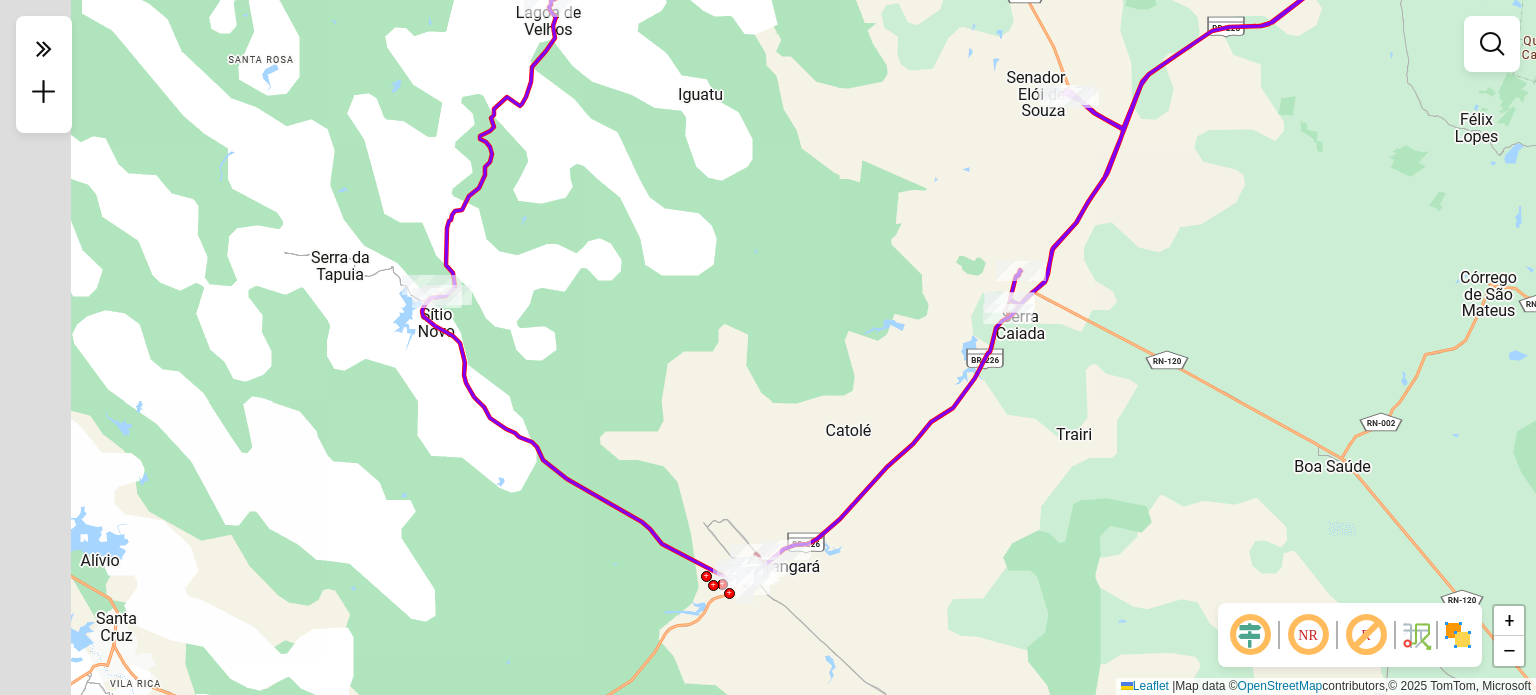drag, startPoint x: 324, startPoint y: 408, endPoint x: 780, endPoint y: 543, distance: 475.56387 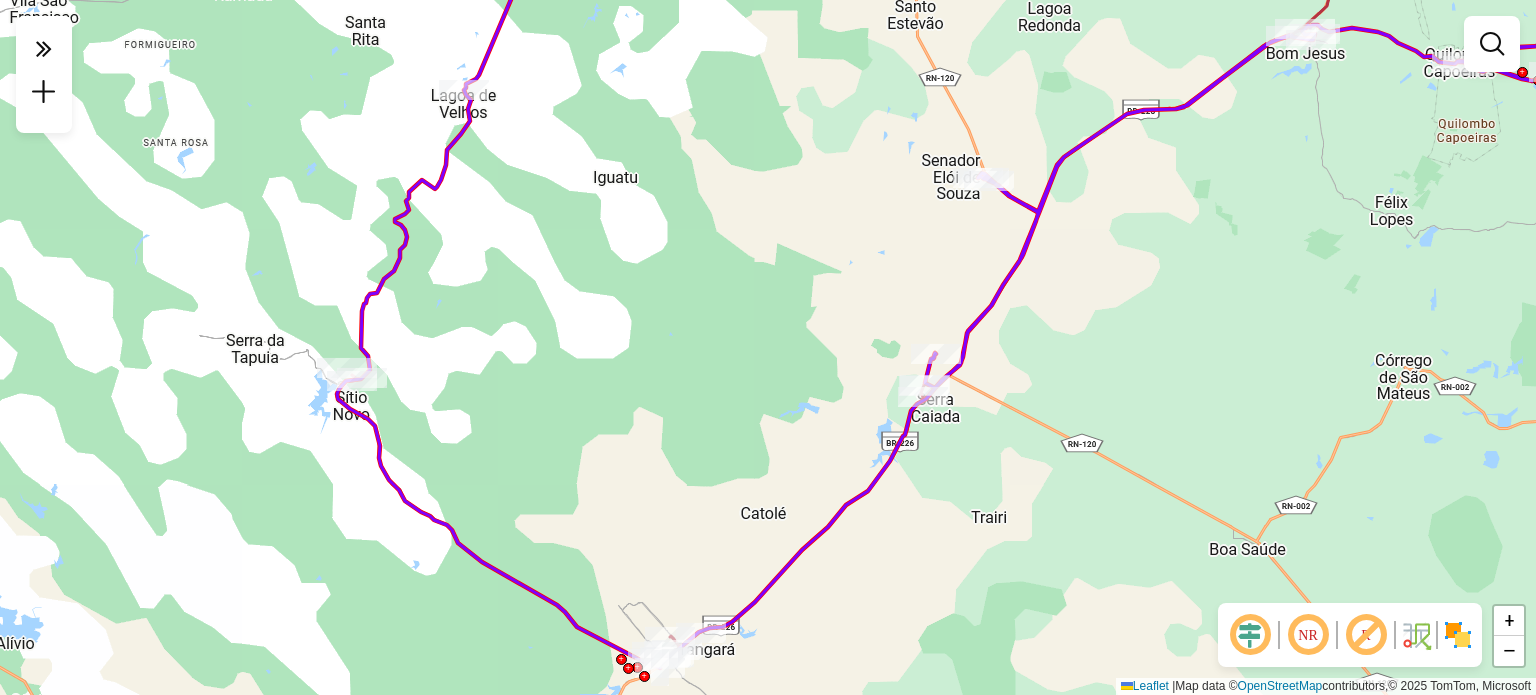 drag, startPoint x: 793, startPoint y: 405, endPoint x: 699, endPoint y: 464, distance: 110.98198 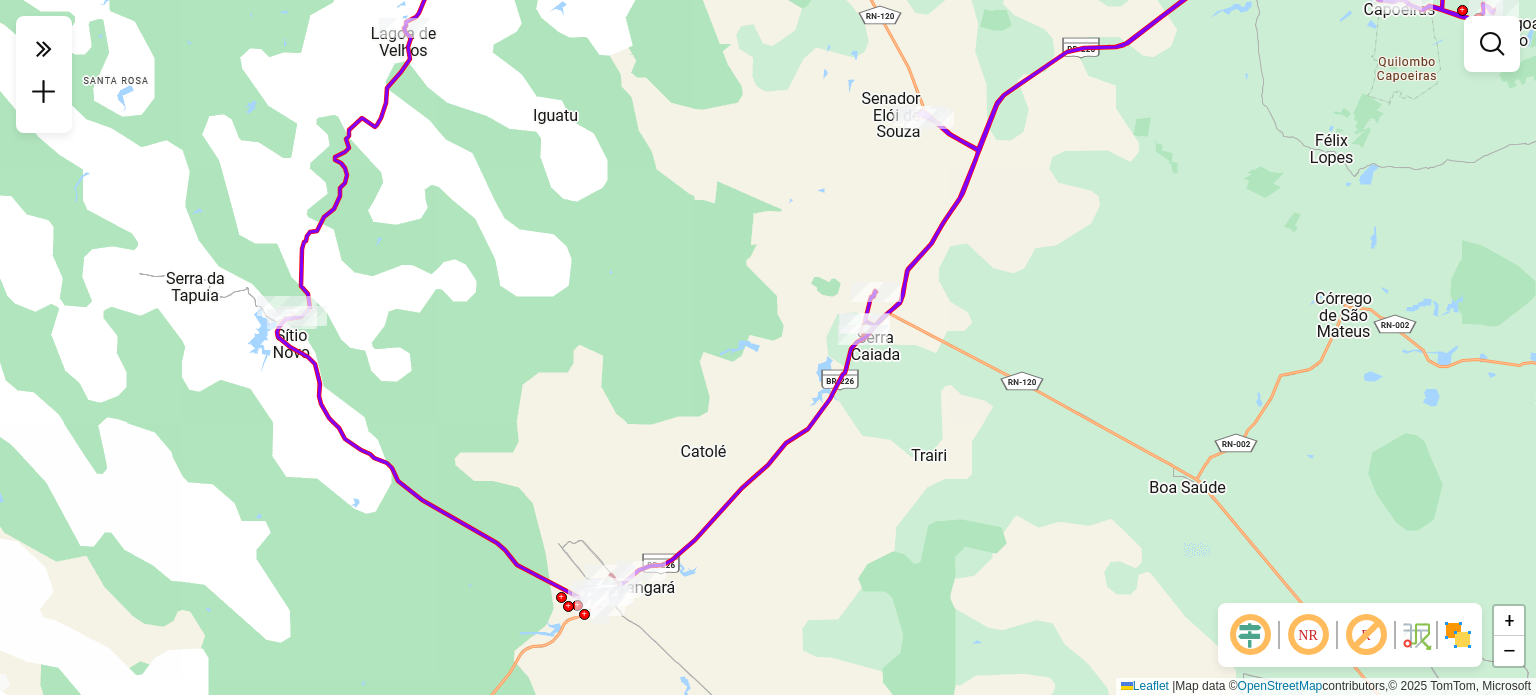 drag, startPoint x: 1032, startPoint y: 447, endPoint x: 972, endPoint y: 385, distance: 86.27862 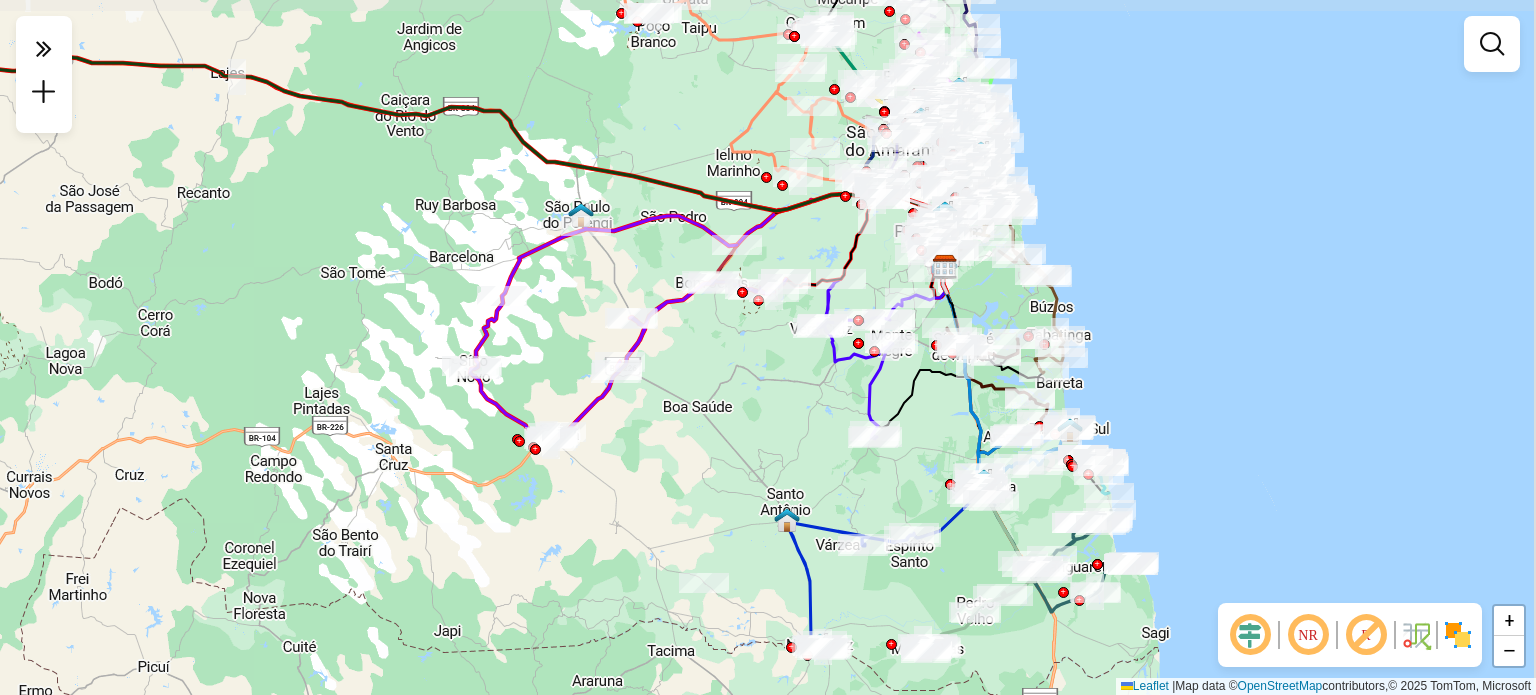 drag, startPoint x: 761, startPoint y: 363, endPoint x: 732, endPoint y: 375, distance: 31.38471 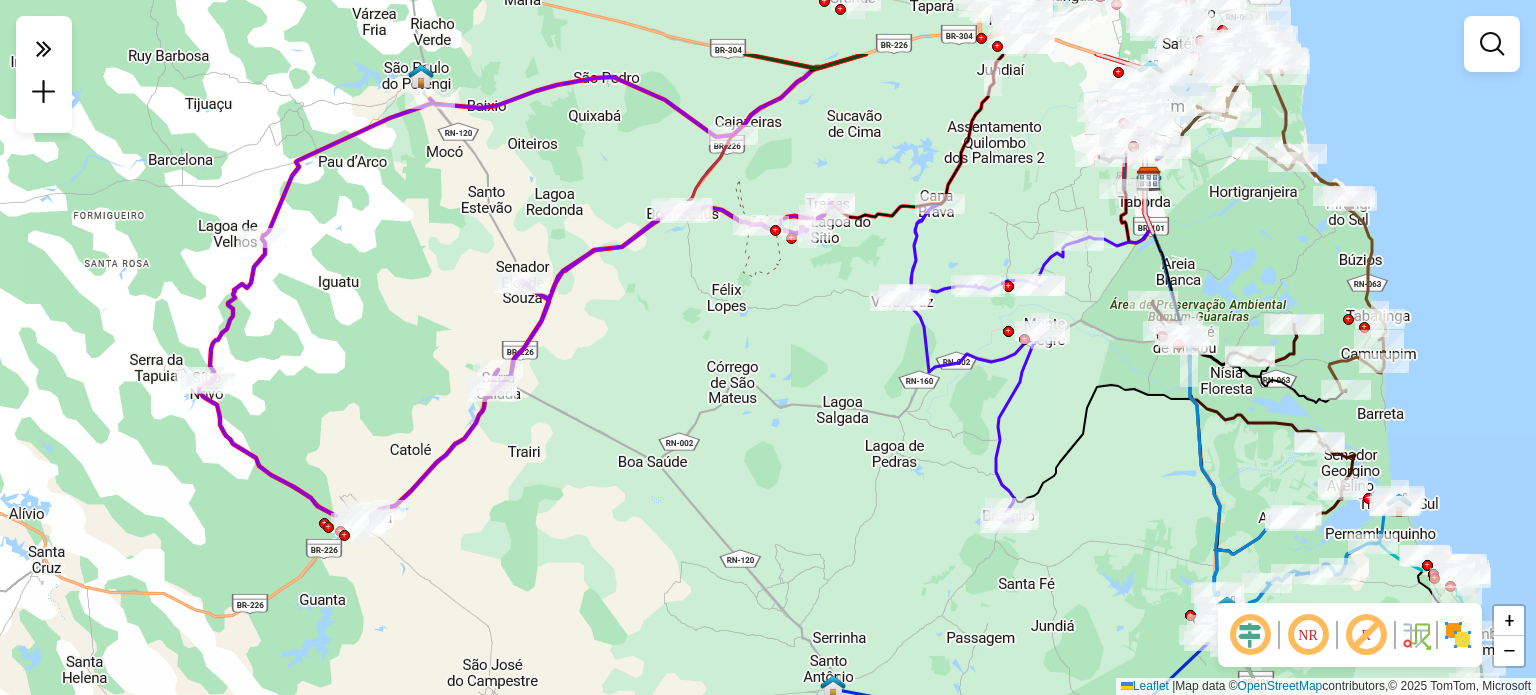 drag, startPoint x: 459, startPoint y: 383, endPoint x: 496, endPoint y: 498, distance: 120.805626 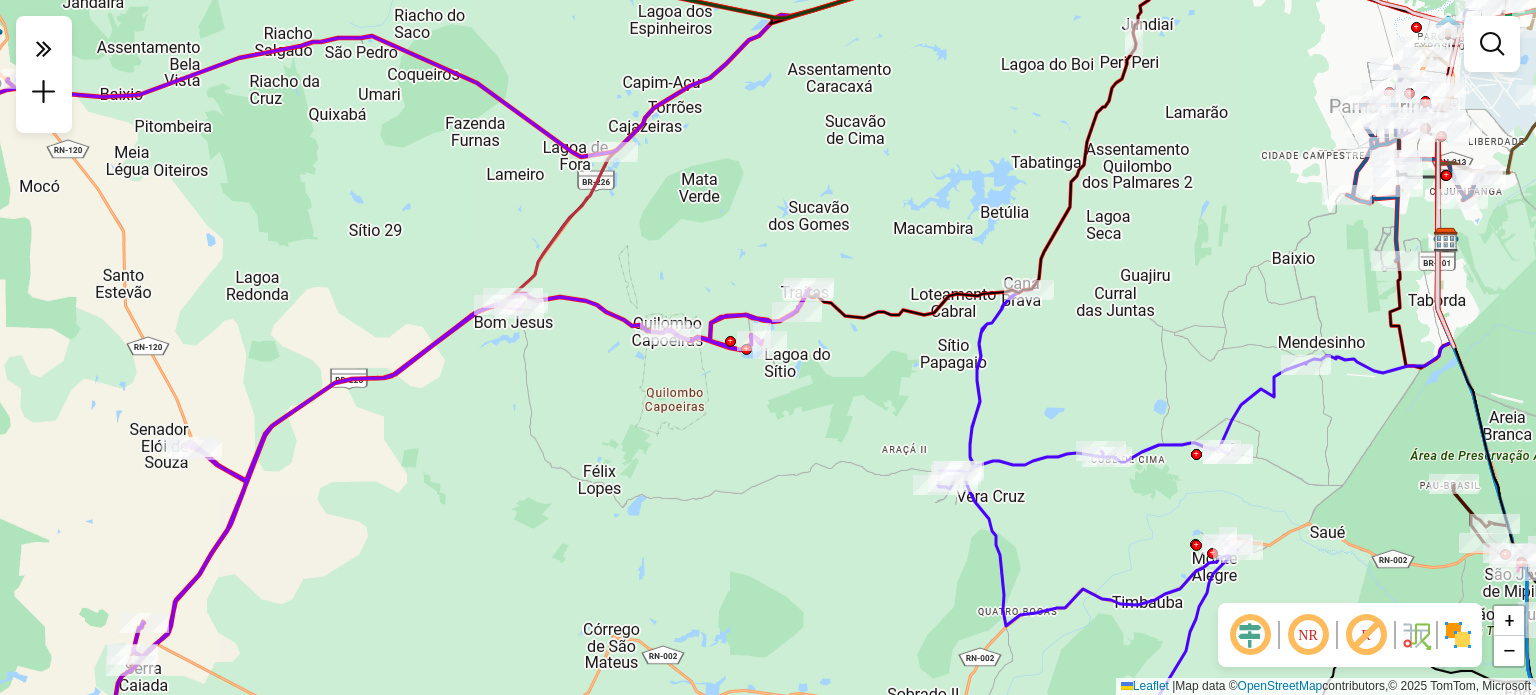 drag, startPoint x: 344, startPoint y: 325, endPoint x: 574, endPoint y: 341, distance: 230.55585 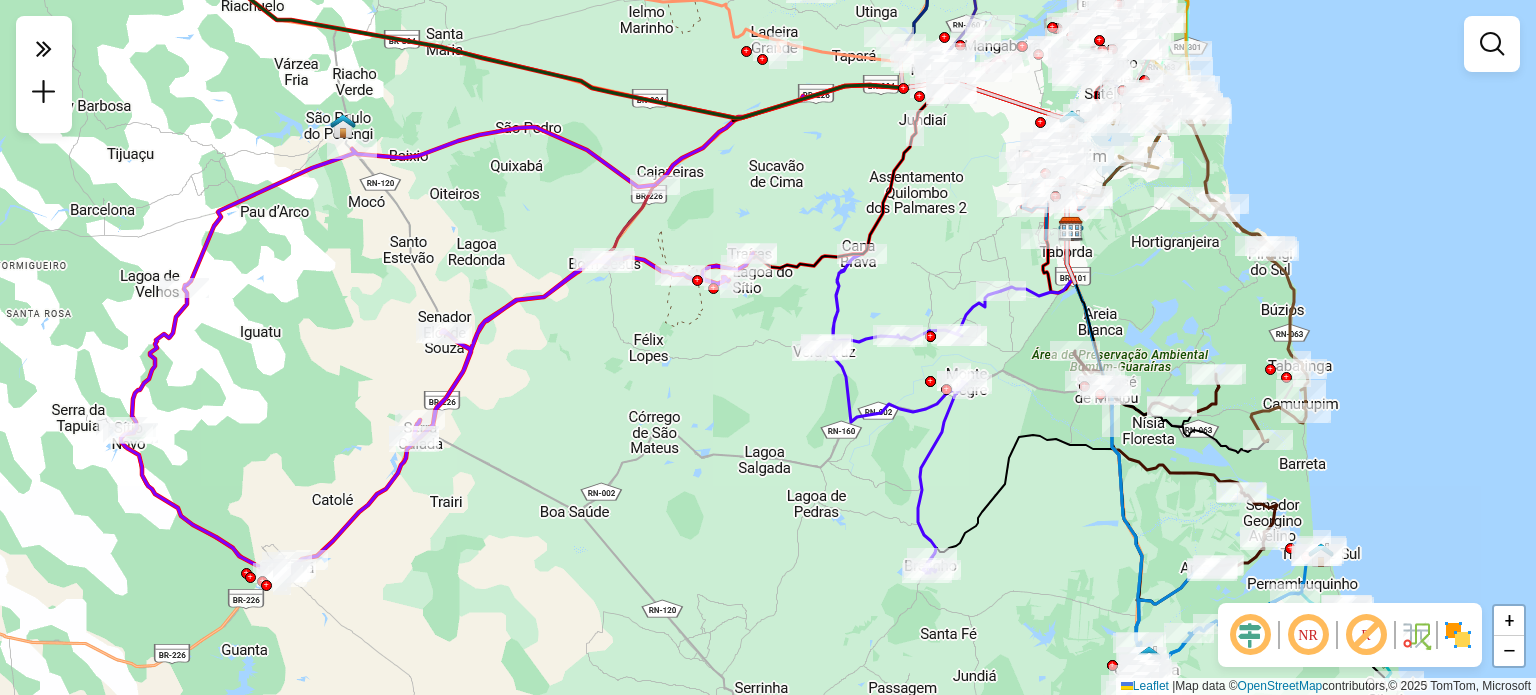 drag, startPoint x: 259, startPoint y: 360, endPoint x: 333, endPoint y: 361, distance: 74.00676 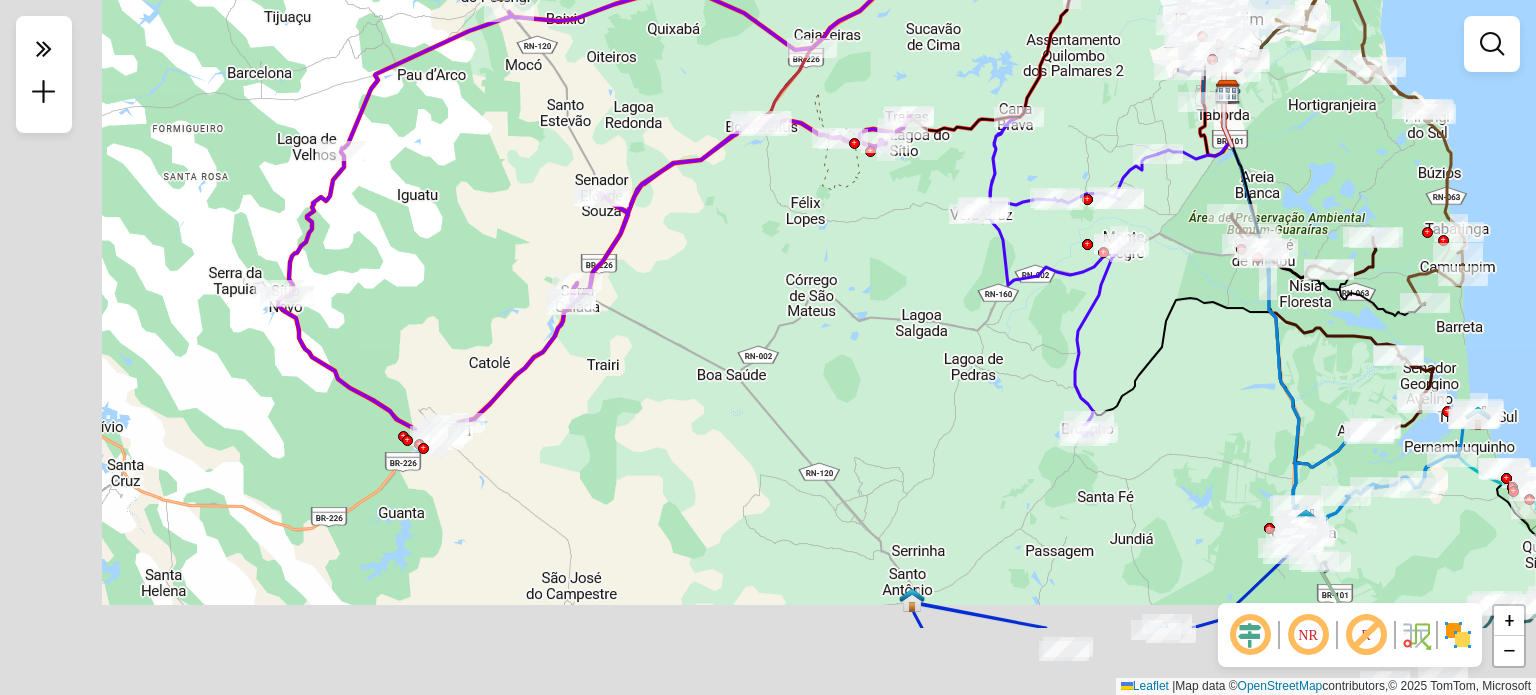 drag, startPoint x: 351, startPoint y: 356, endPoint x: 493, endPoint y: 217, distance: 198.70833 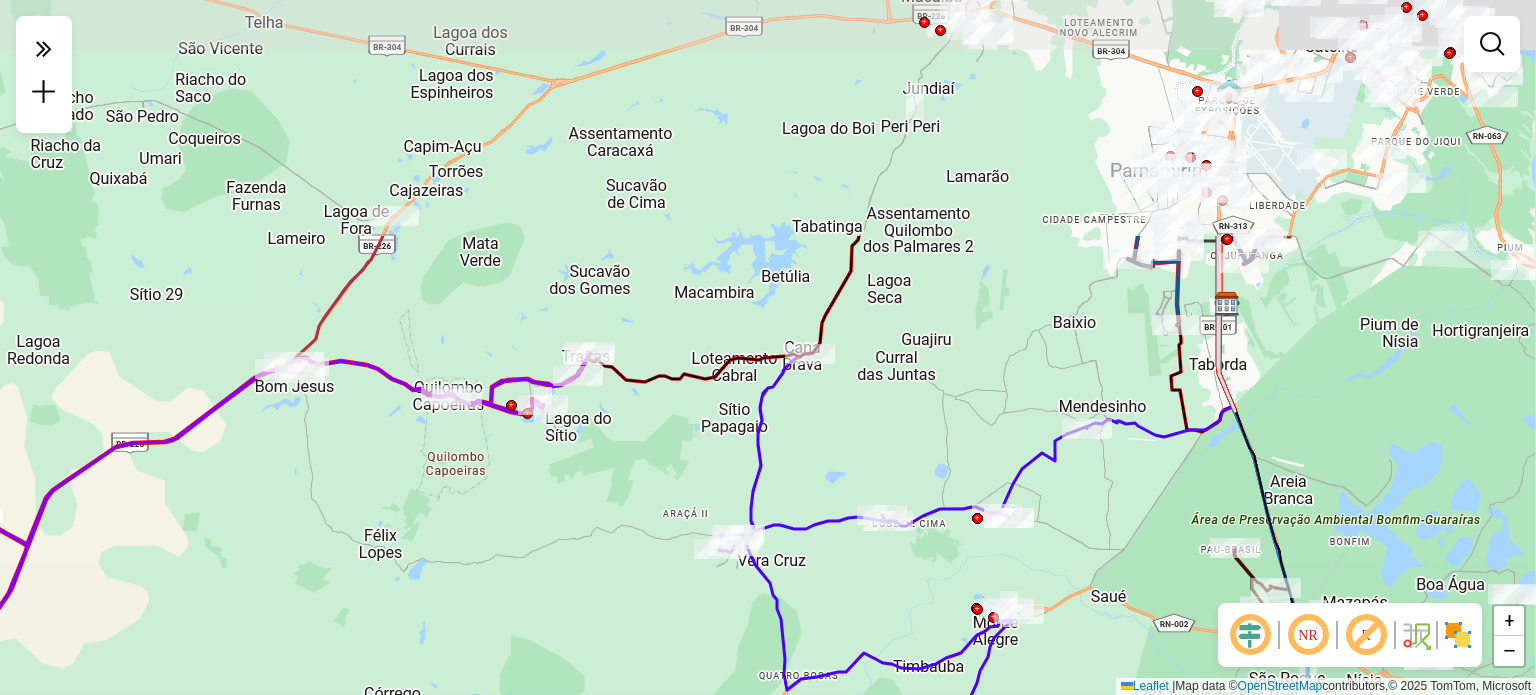 drag, startPoint x: 1057, startPoint y: 119, endPoint x: 700, endPoint y: 447, distance: 484.80203 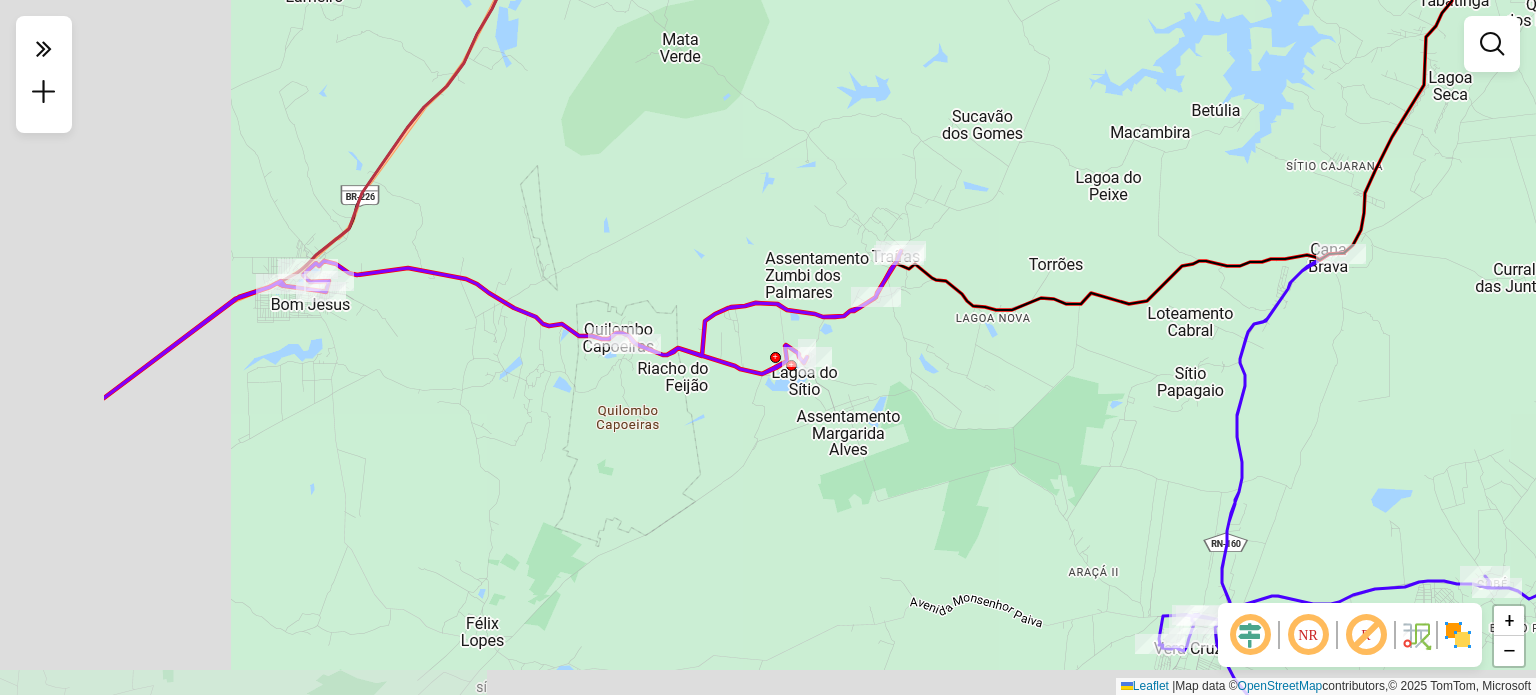 drag, startPoint x: 477, startPoint y: 483, endPoint x: 700, endPoint y: 459, distance: 224.28777 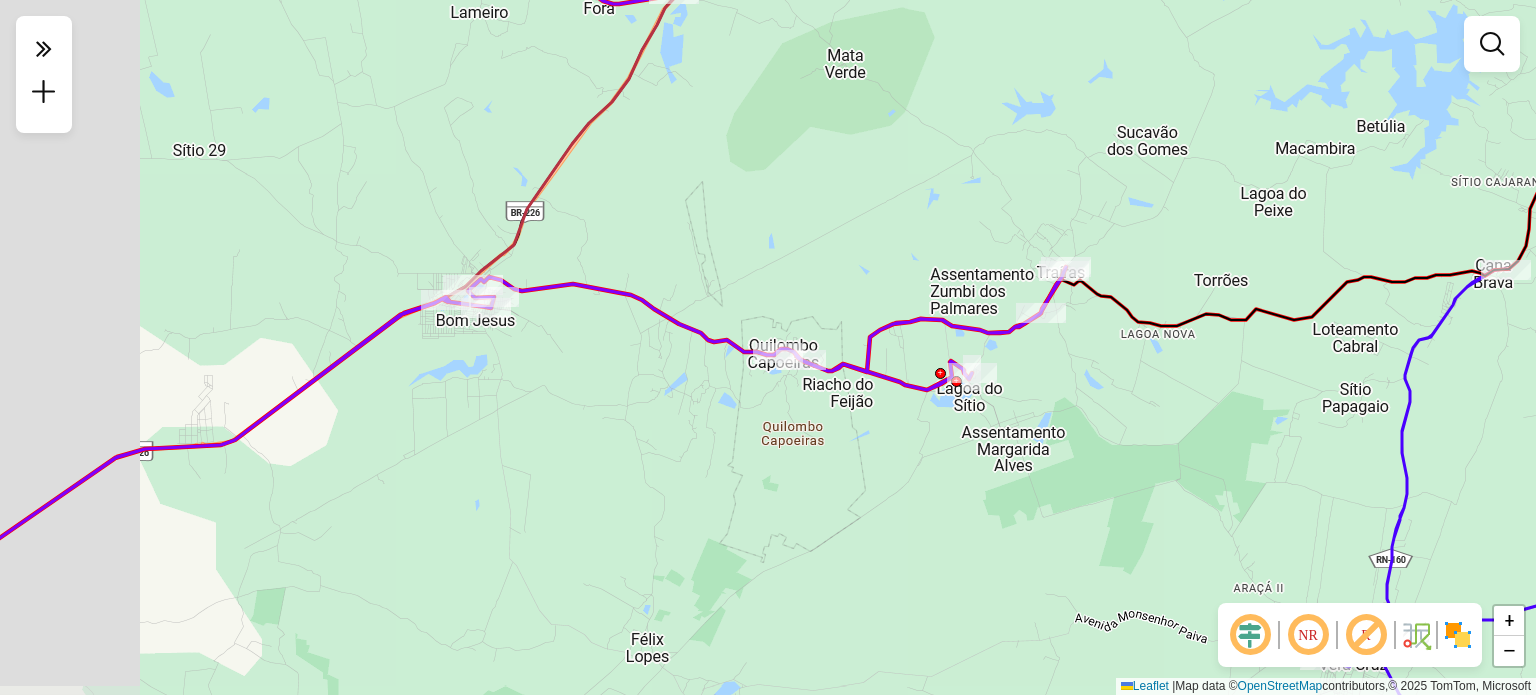drag, startPoint x: 520, startPoint y: 407, endPoint x: 744, endPoint y: 412, distance: 224.0558 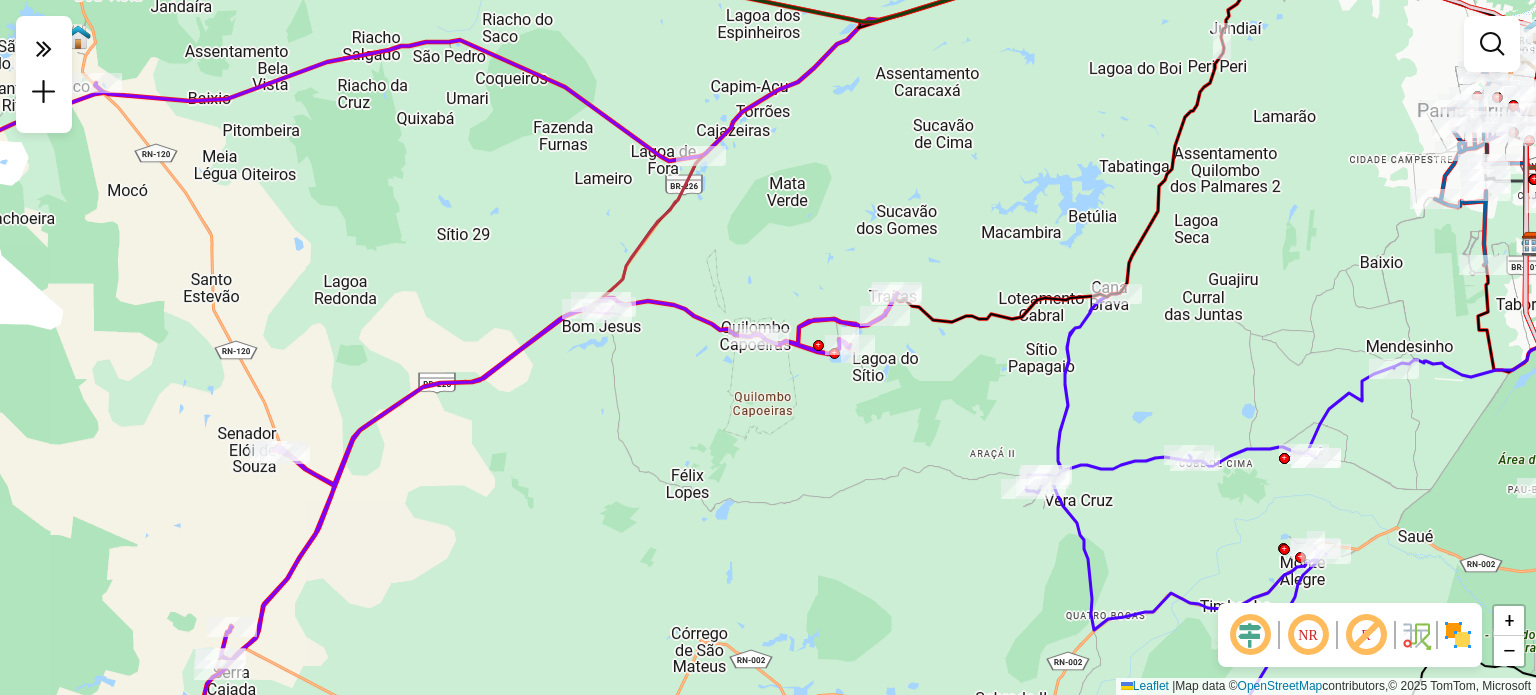 drag, startPoint x: 560, startPoint y: 491, endPoint x: 716, endPoint y: 407, distance: 177.17787 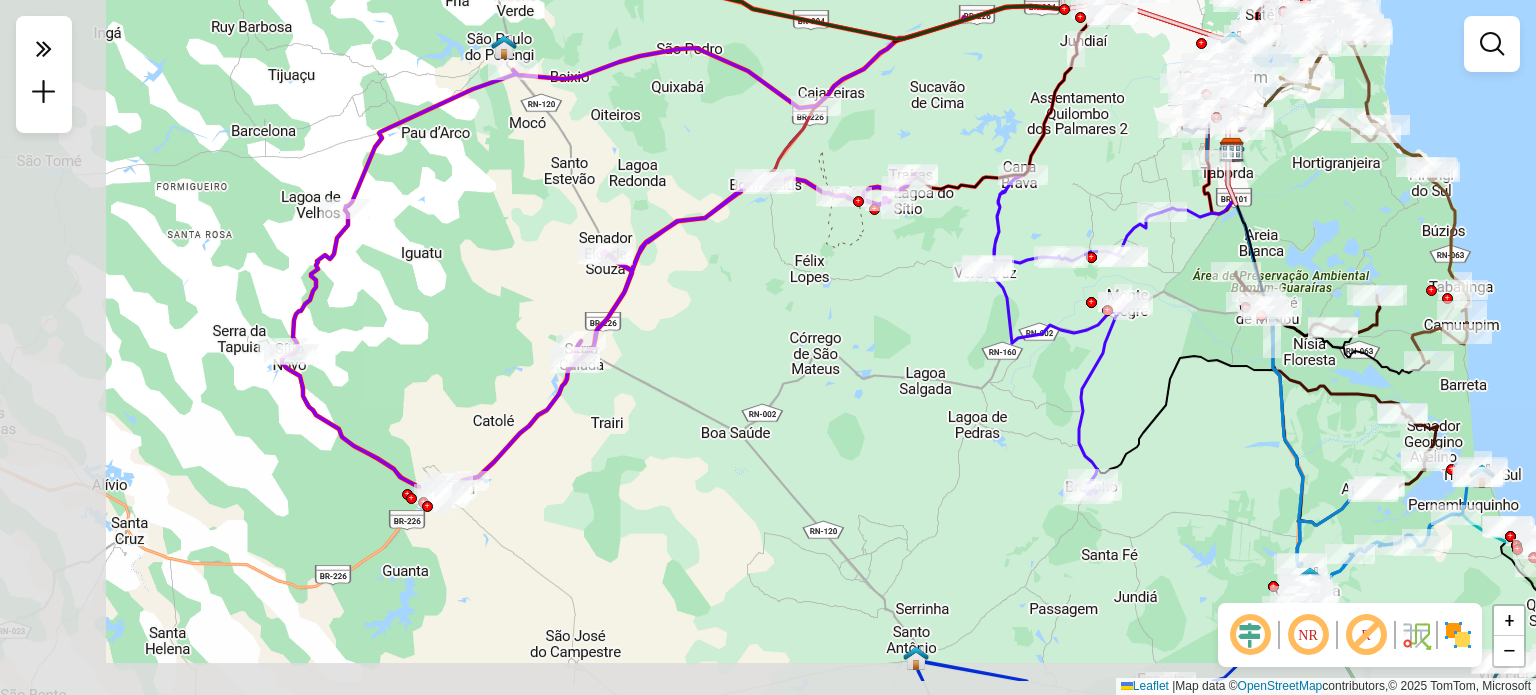 drag, startPoint x: 599, startPoint y: 413, endPoint x: 702, endPoint y: 335, distance: 129.2014 